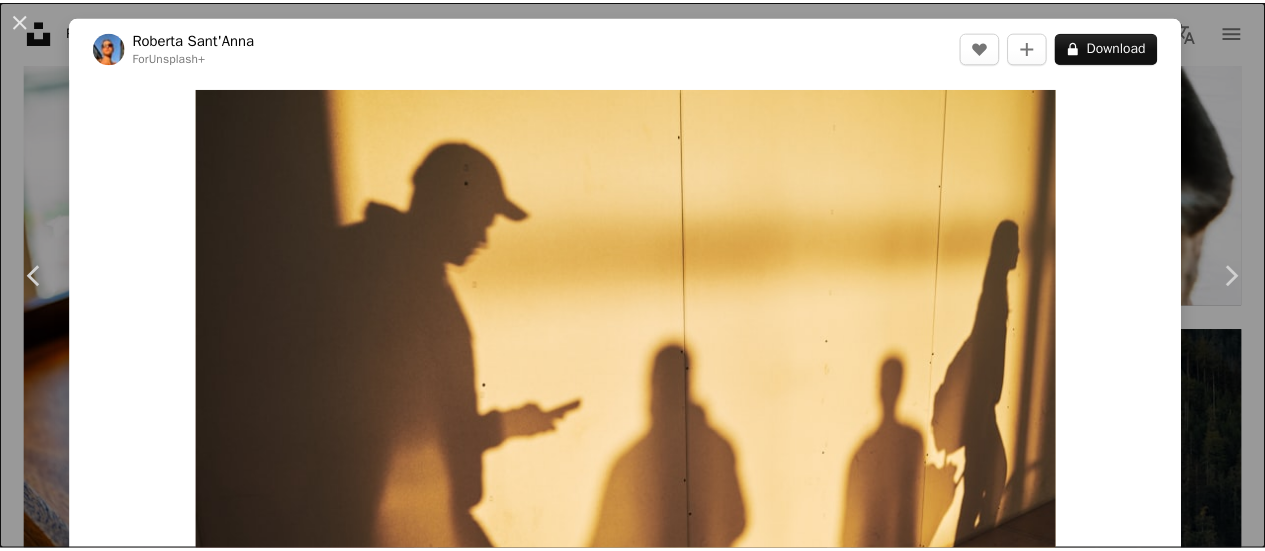 scroll, scrollTop: 47400, scrollLeft: 0, axis: vertical 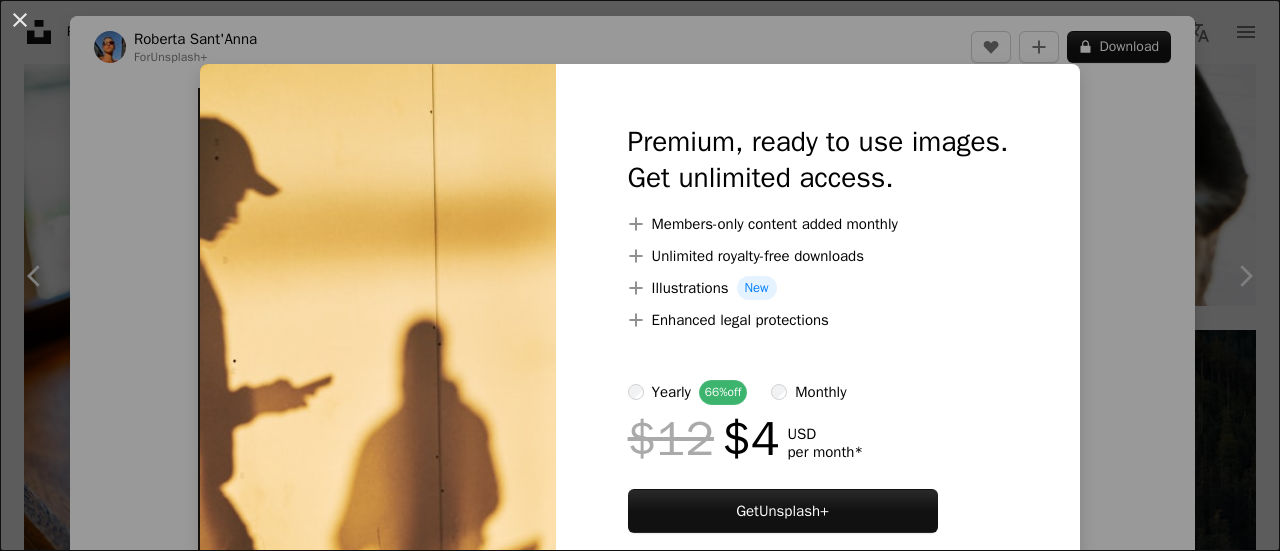 click on "An X shape Premium, ready to use images. Get unlimited access. A plus sign Members-only content added monthly A plus sign Unlimited royalty-free downloads A plus sign Illustrations  New A plus sign Enhanced legal protections yearly 66%  off monthly $12   $4 USD per month * Get  Unsplash+ * When paid annually, billed upfront  $48 Taxes where applicable. Renews automatically. Cancel anytime." at bounding box center (640, 275) 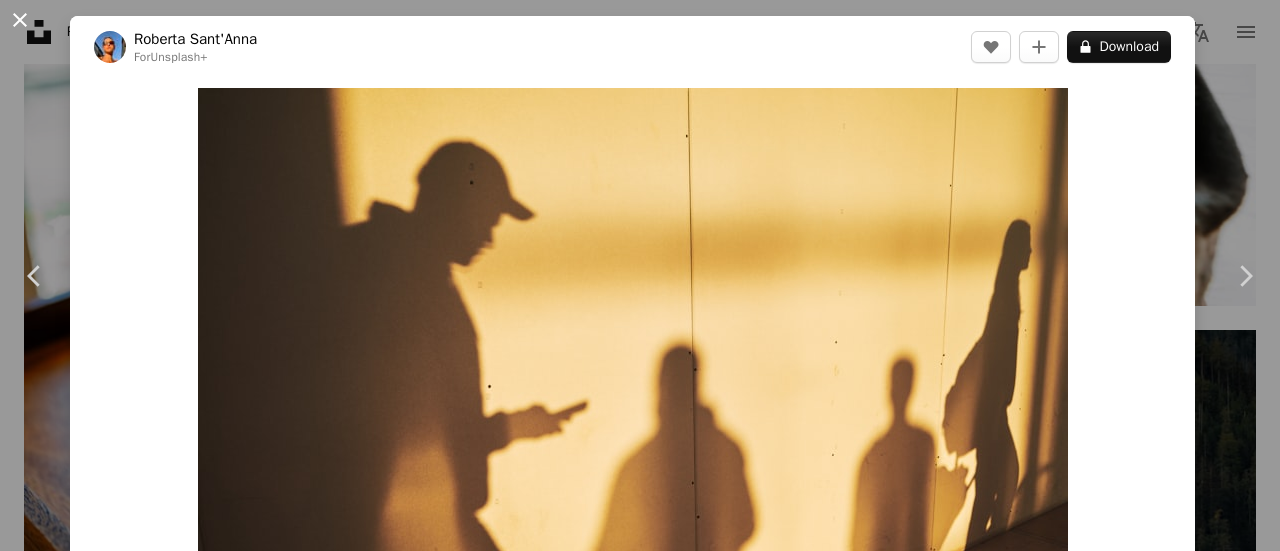 click on "An X shape" at bounding box center (20, 20) 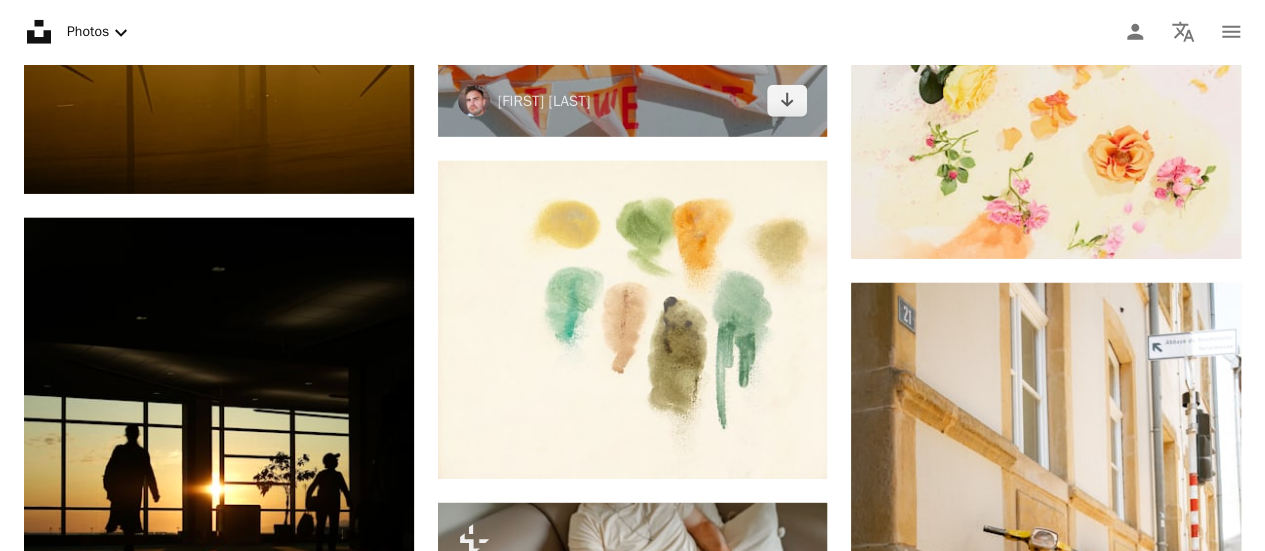 scroll, scrollTop: 71100, scrollLeft: 0, axis: vertical 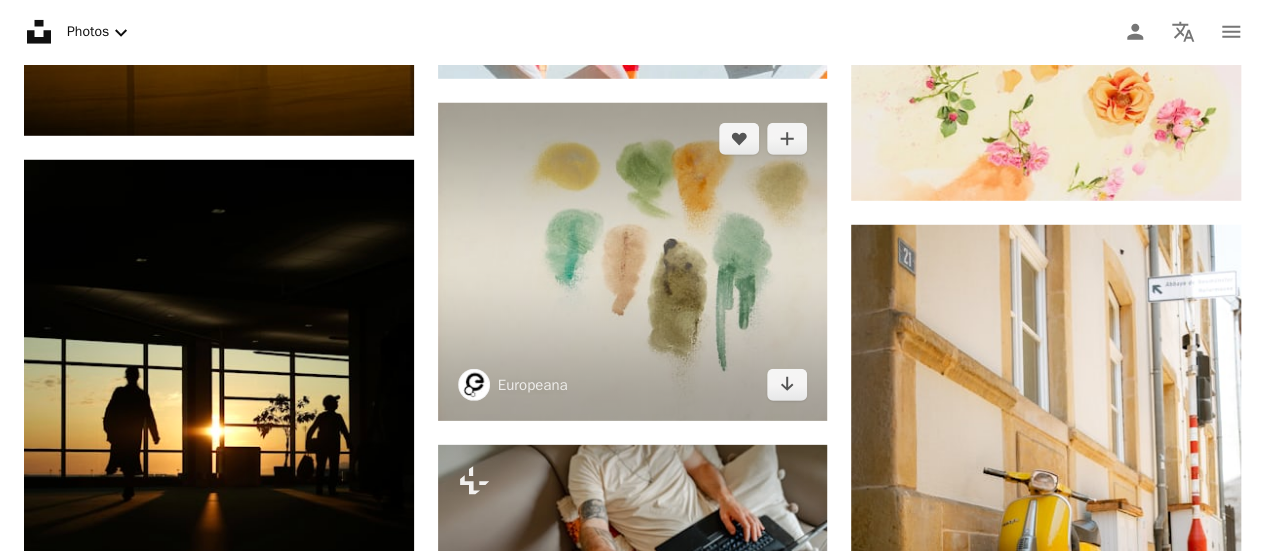 click at bounding box center [633, 262] 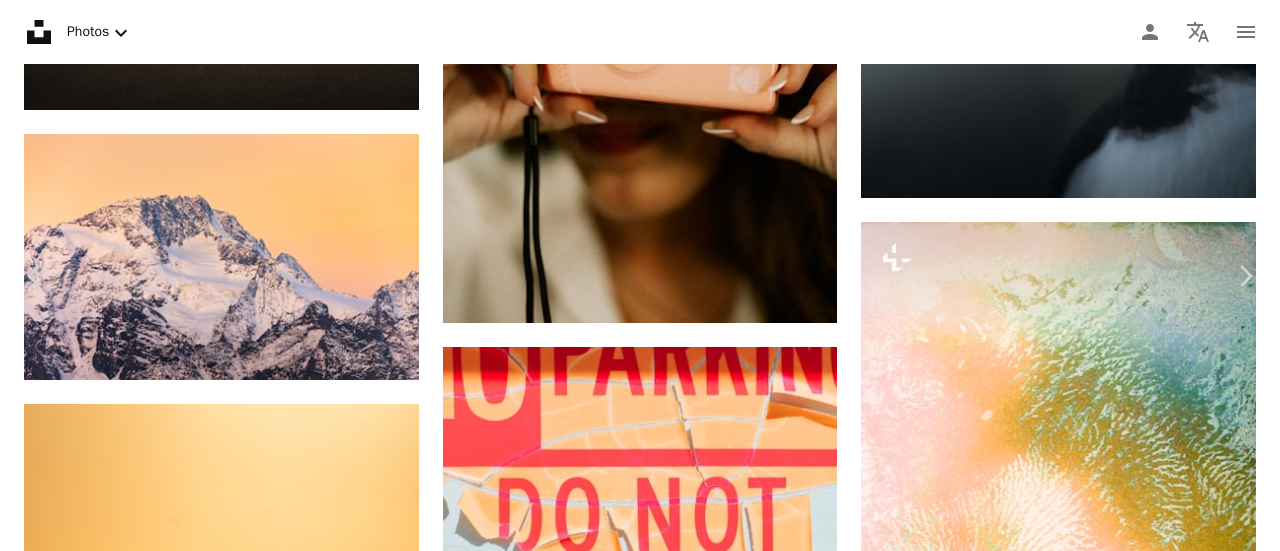 click on "An X shape" at bounding box center (20, 20) 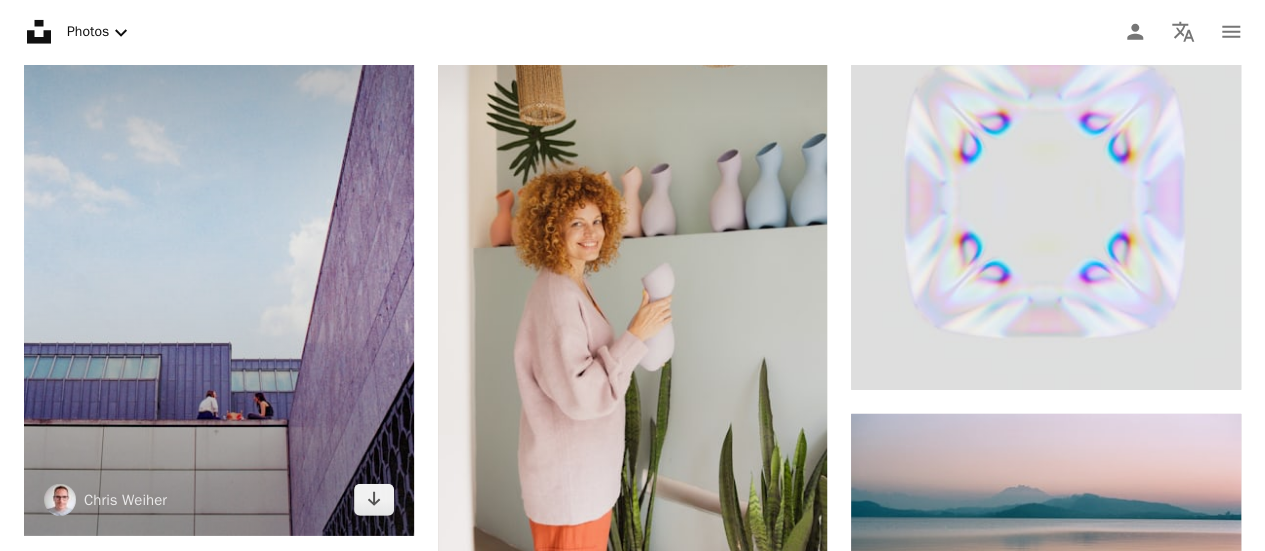 scroll, scrollTop: 82200, scrollLeft: 0, axis: vertical 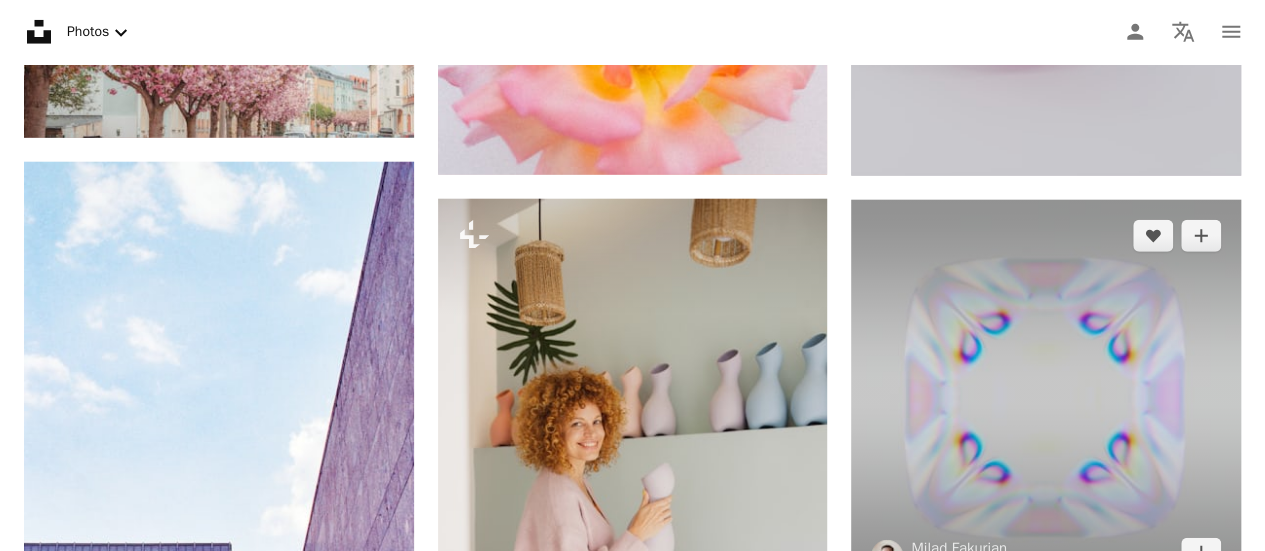 click at bounding box center [1046, 395] 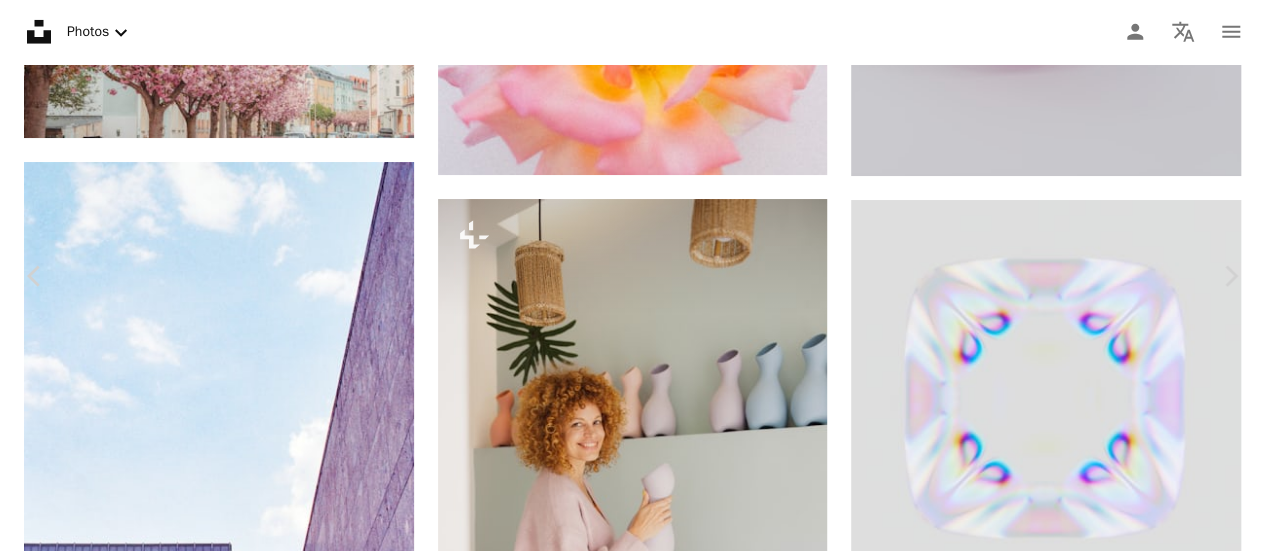 click on "Download free" at bounding box center [1066, 3785] 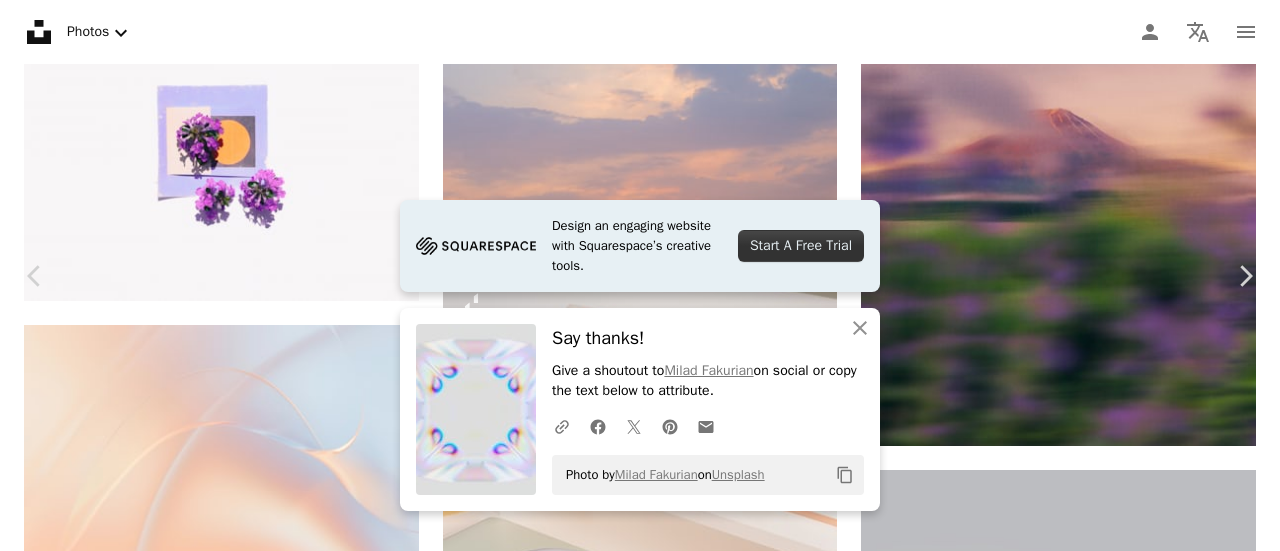 click on "An X shape" at bounding box center (20, 20) 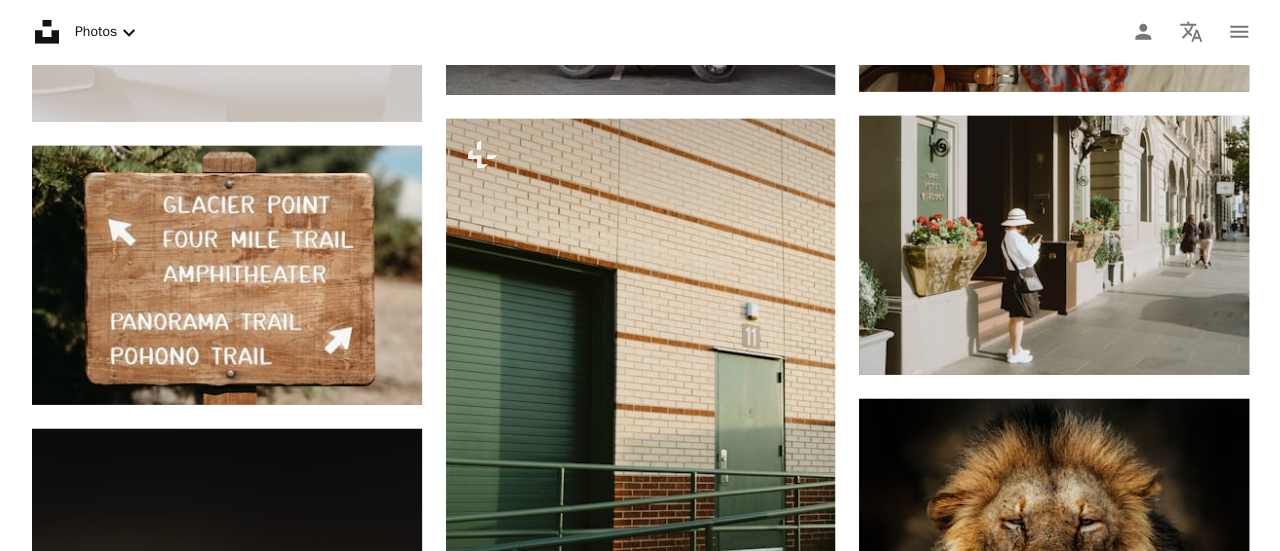 scroll, scrollTop: 85800, scrollLeft: 0, axis: vertical 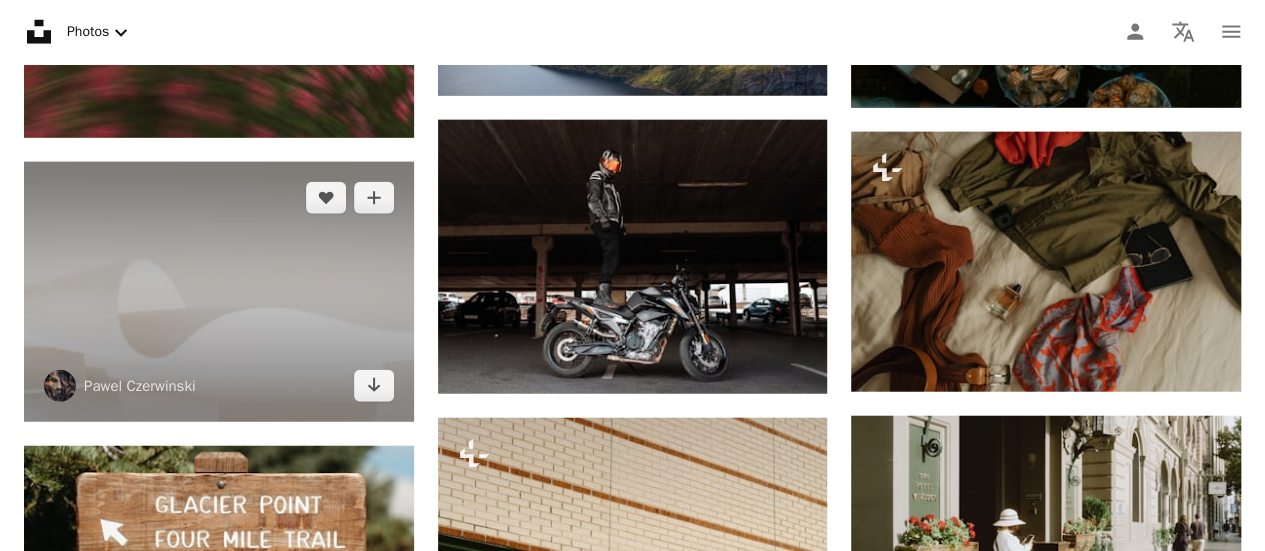 click at bounding box center [219, 292] 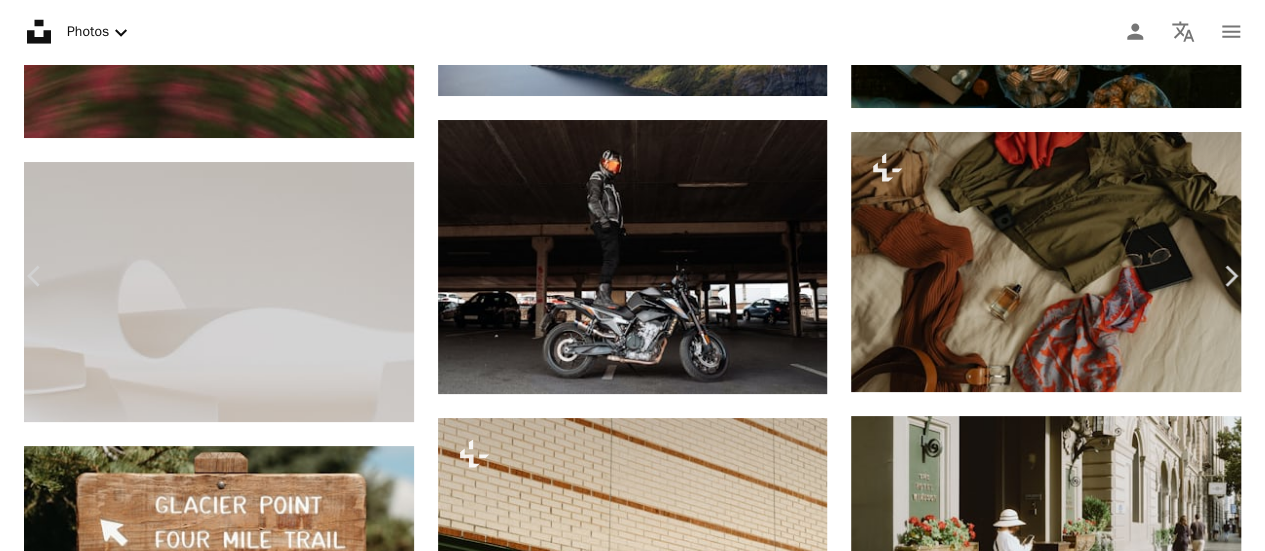 click on "Download free" at bounding box center (1066, 3399) 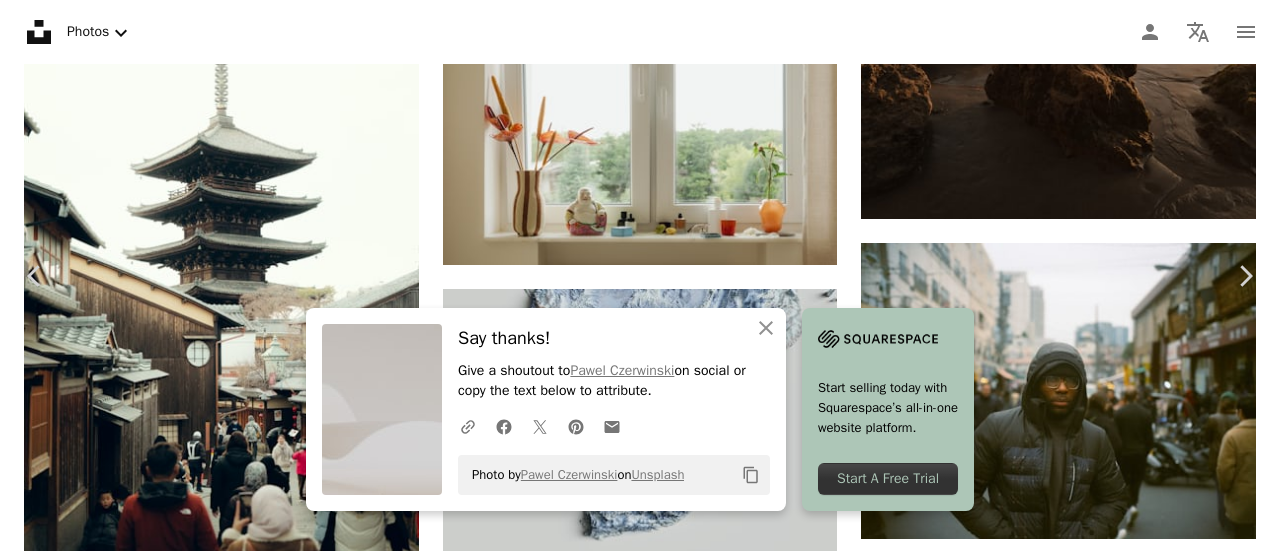 click on "An X shape" at bounding box center (20, 20) 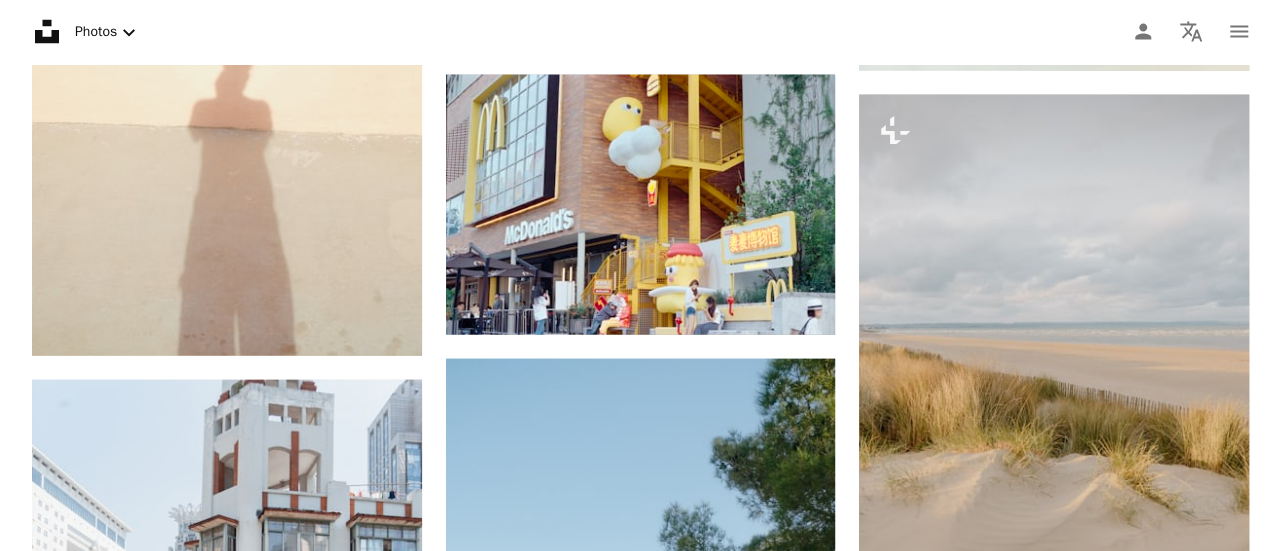 scroll, scrollTop: 96900, scrollLeft: 0, axis: vertical 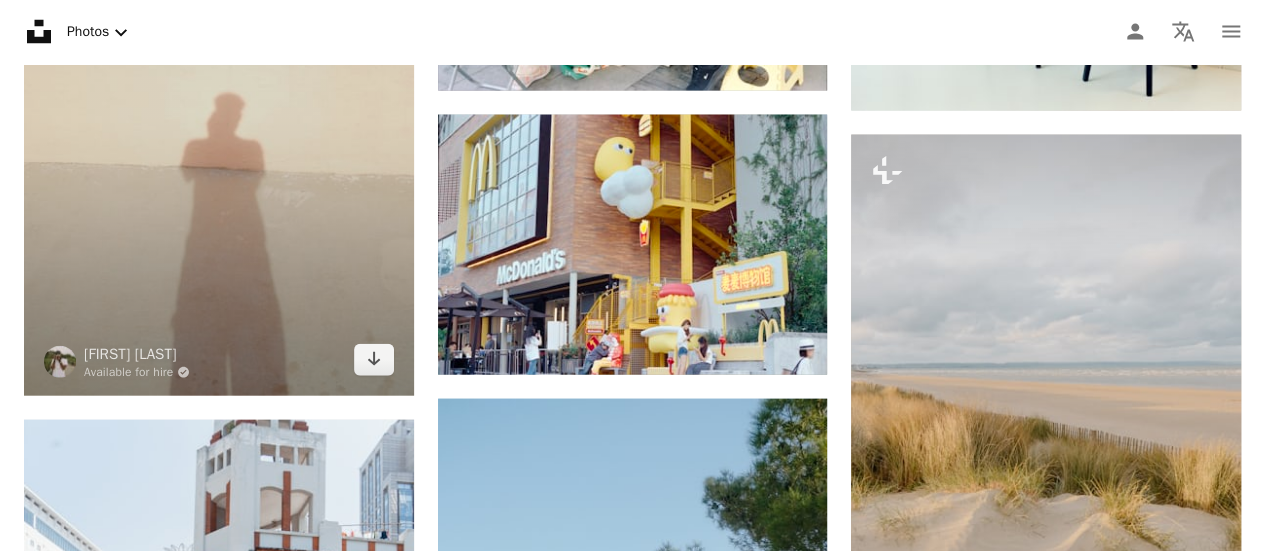 click at bounding box center [219, 104] 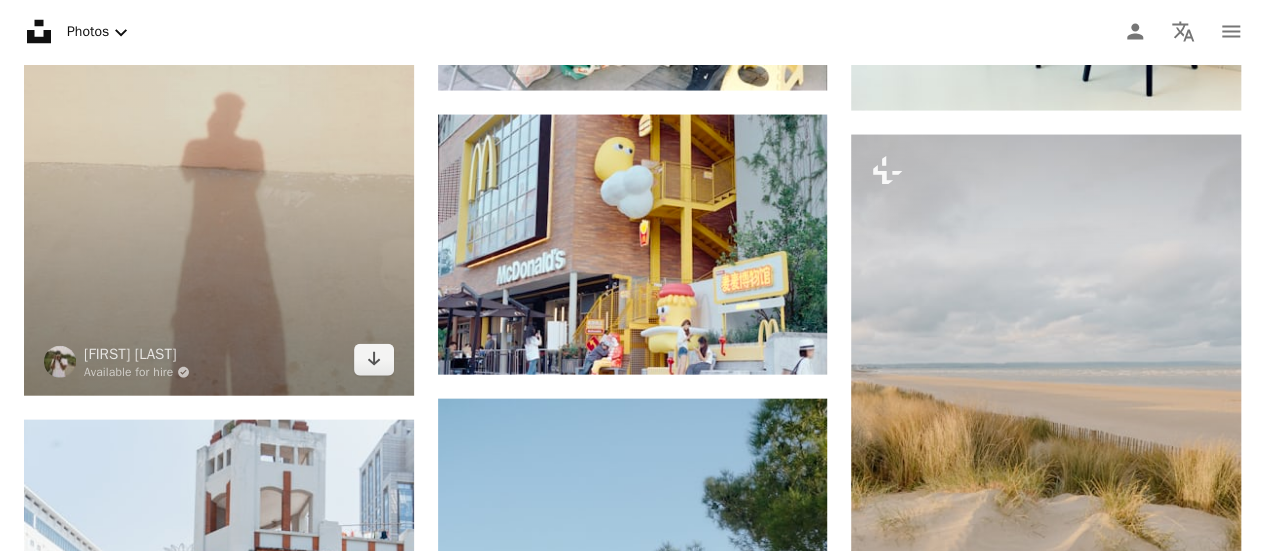 click at bounding box center (219, 104) 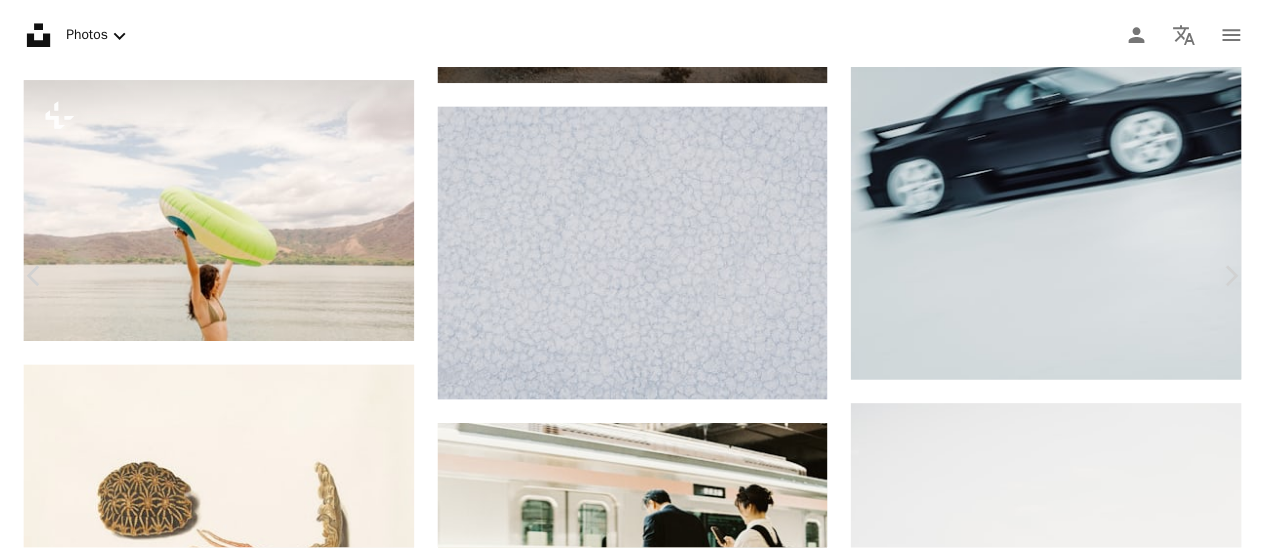 scroll, scrollTop: 0, scrollLeft: 0, axis: both 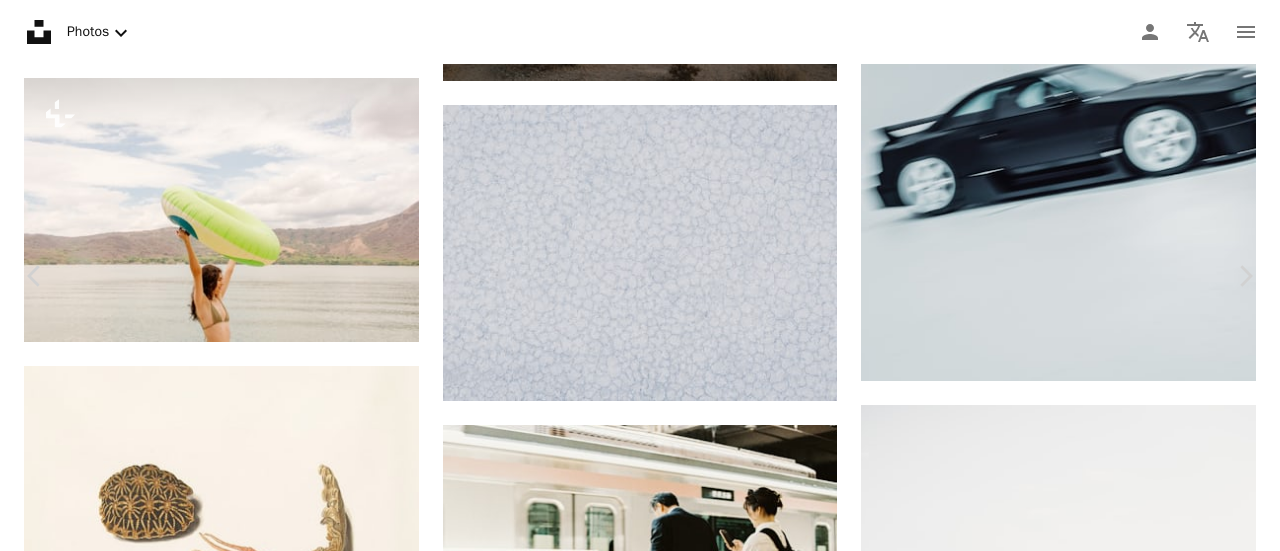 click on "An X shape" at bounding box center [20, 20] 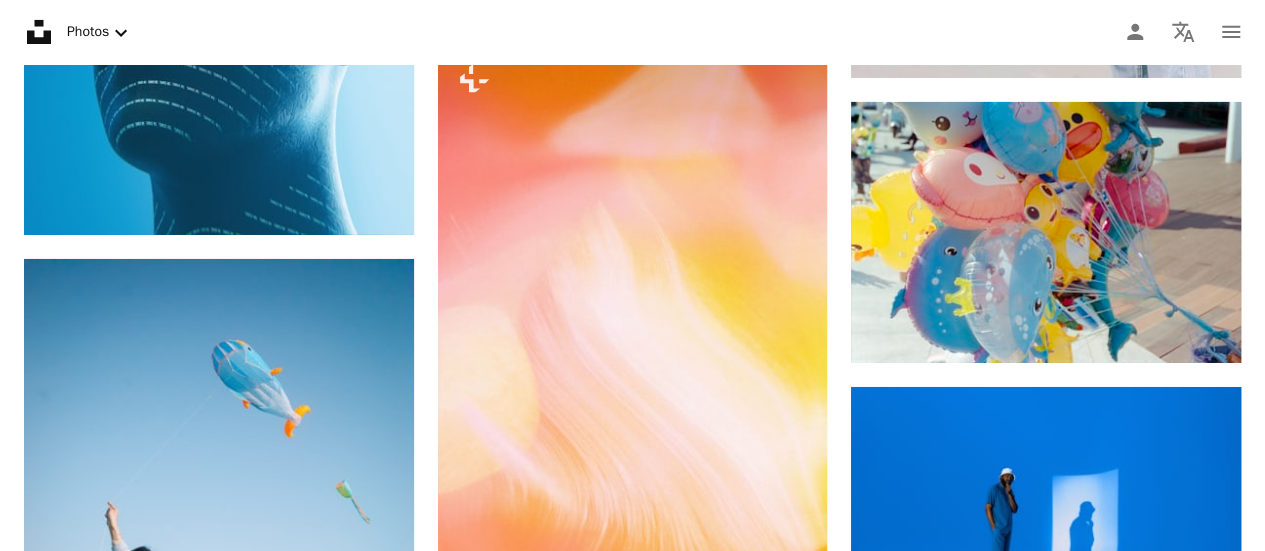 scroll, scrollTop: 98400, scrollLeft: 0, axis: vertical 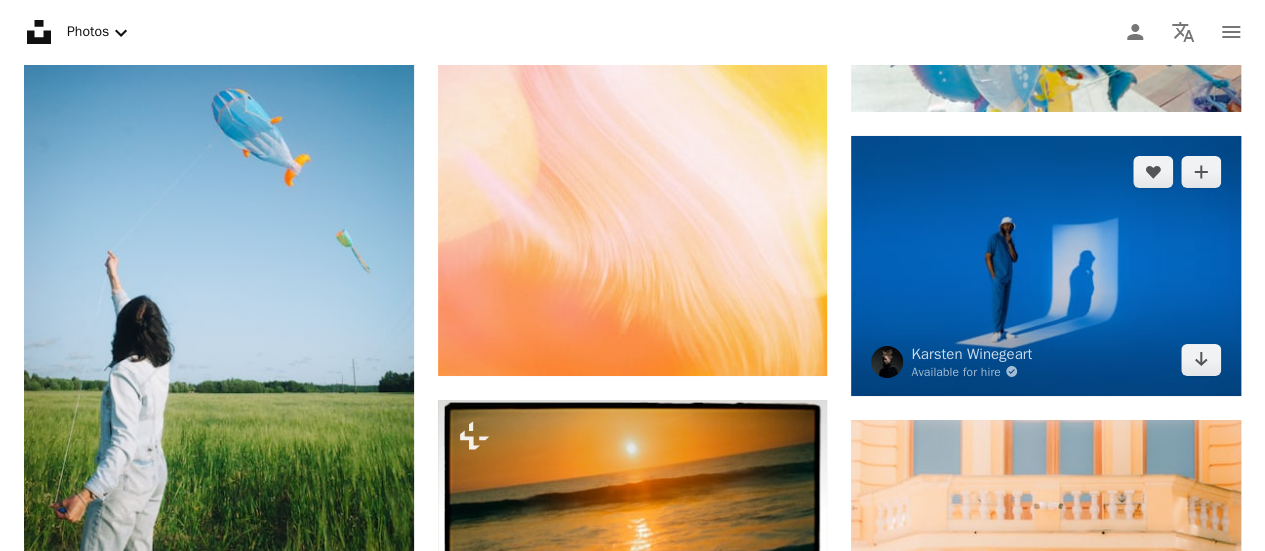 click at bounding box center (1046, 266) 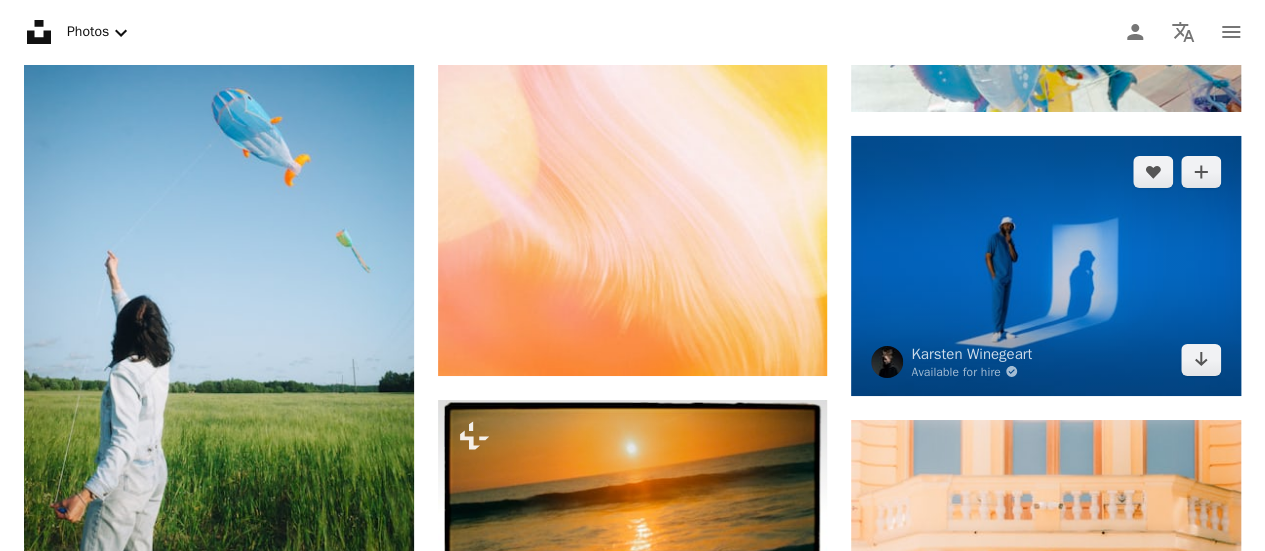 click at bounding box center [1046, 266] 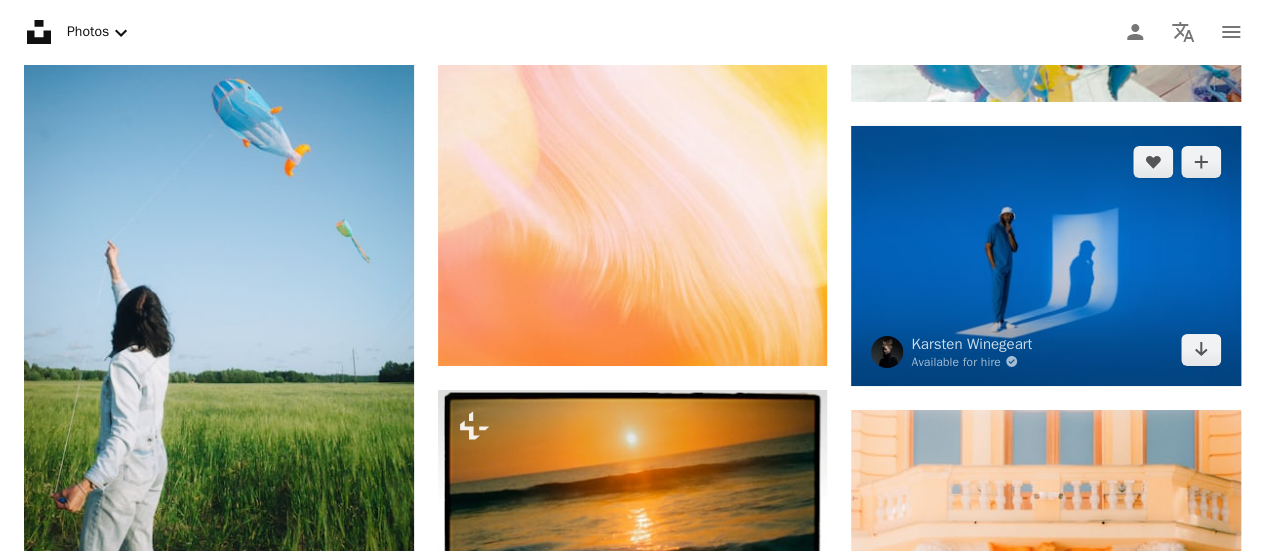scroll, scrollTop: 98200, scrollLeft: 0, axis: vertical 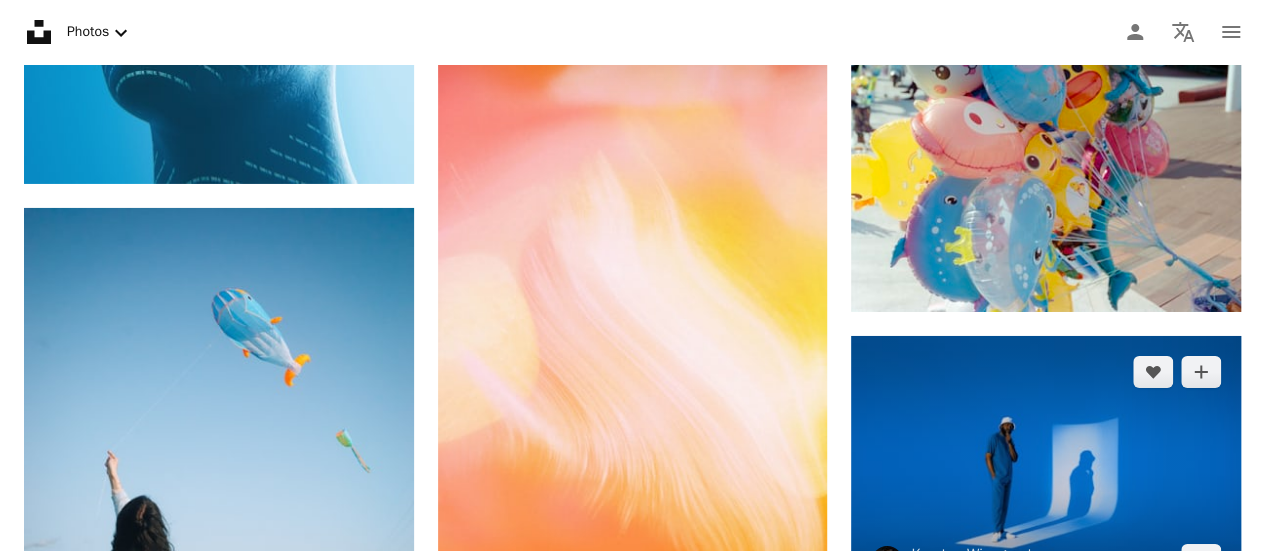 click at bounding box center [1046, 466] 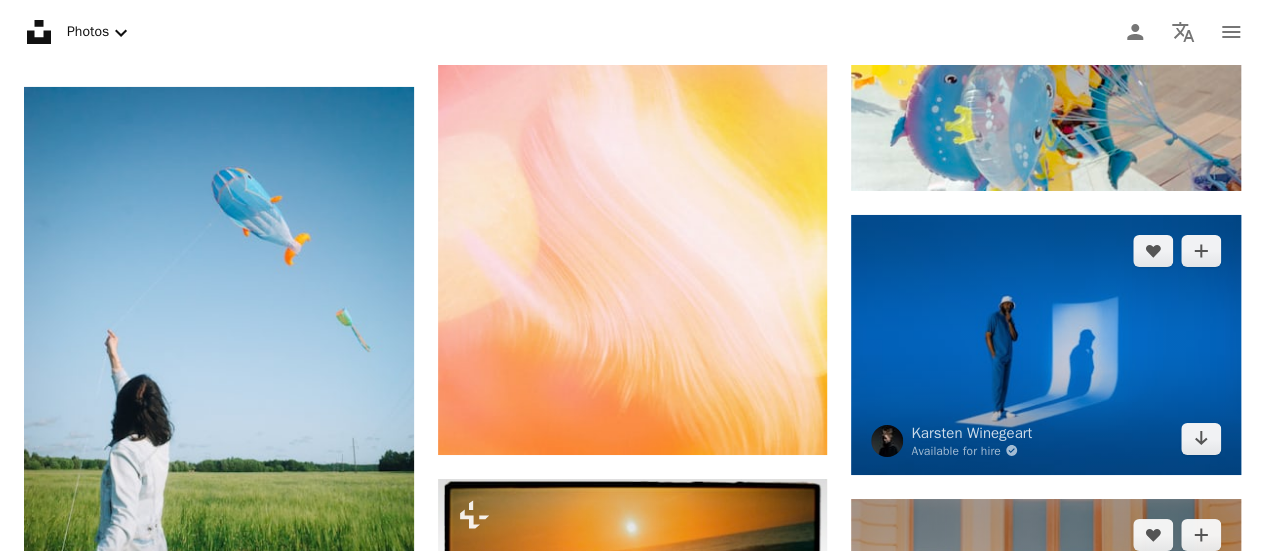 scroll, scrollTop: 98300, scrollLeft: 0, axis: vertical 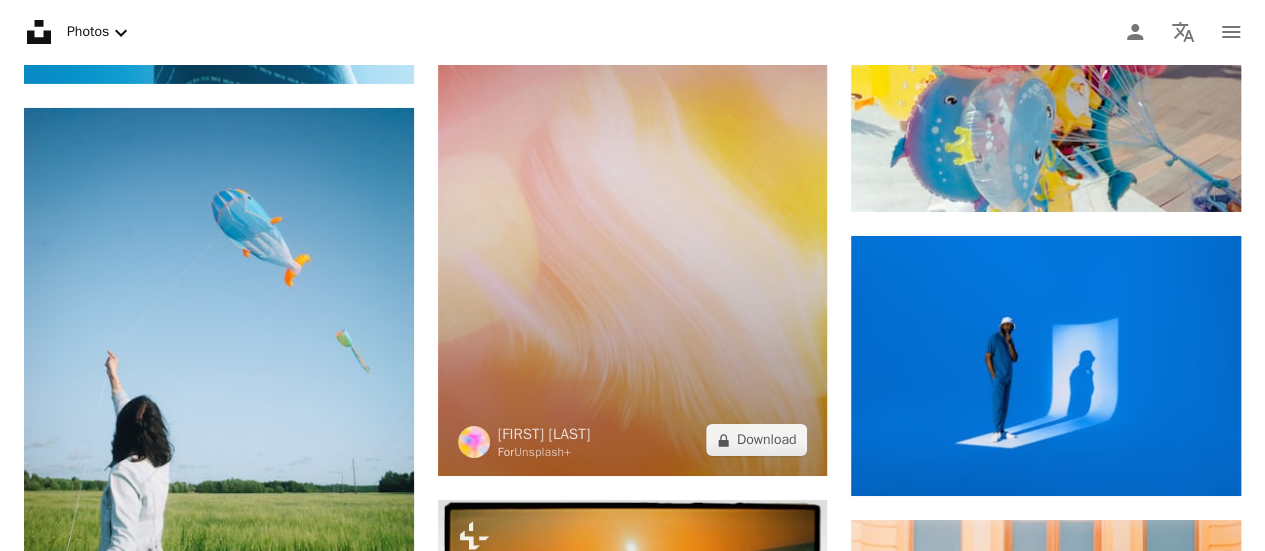click at bounding box center (633, 184) 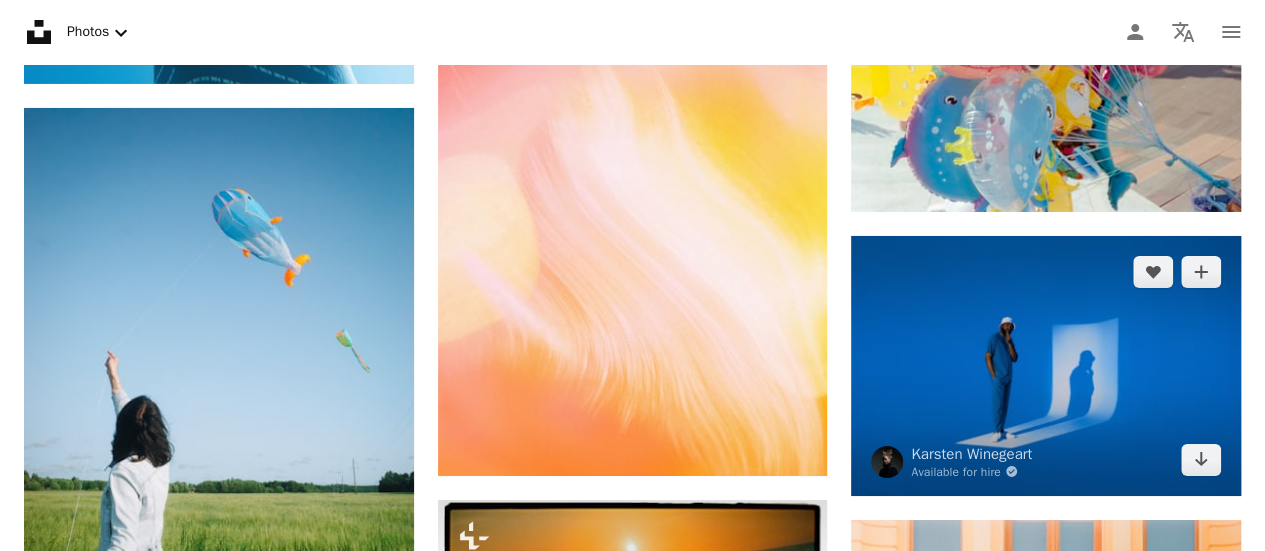 click at bounding box center (1046, 366) 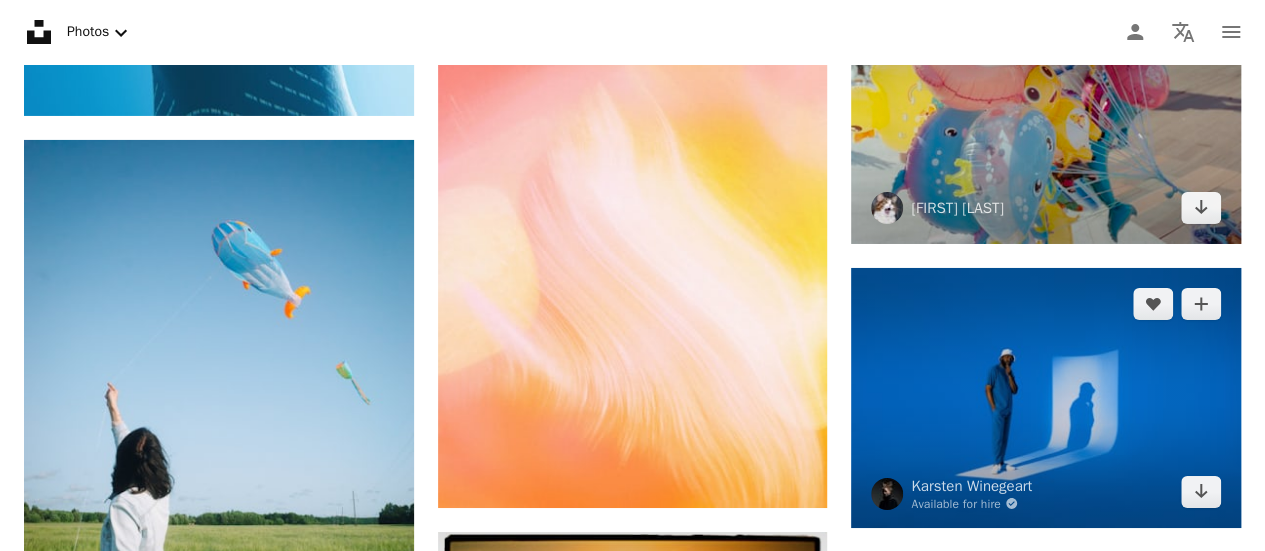 scroll, scrollTop: 98300, scrollLeft: 0, axis: vertical 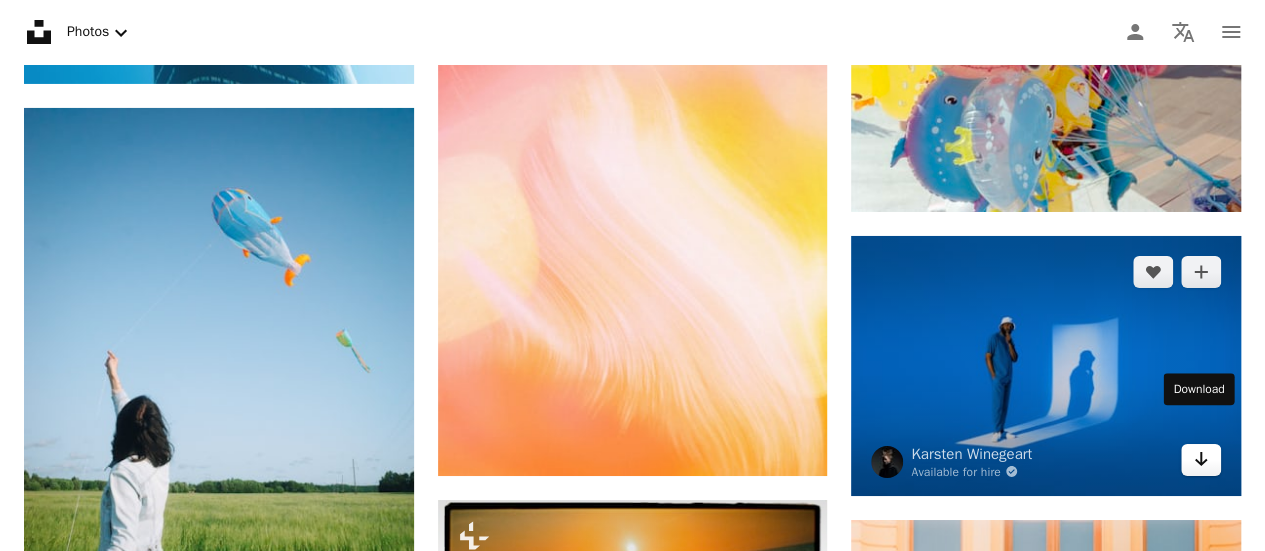 click 